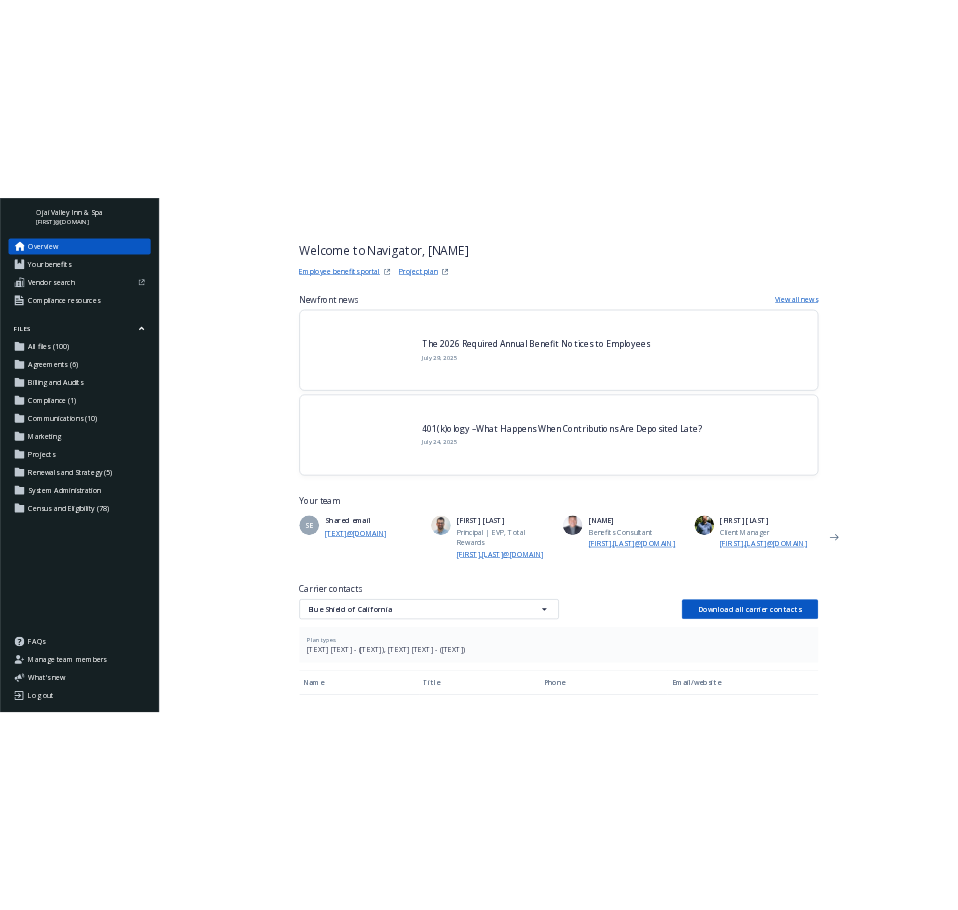 scroll, scrollTop: 0, scrollLeft: 0, axis: both 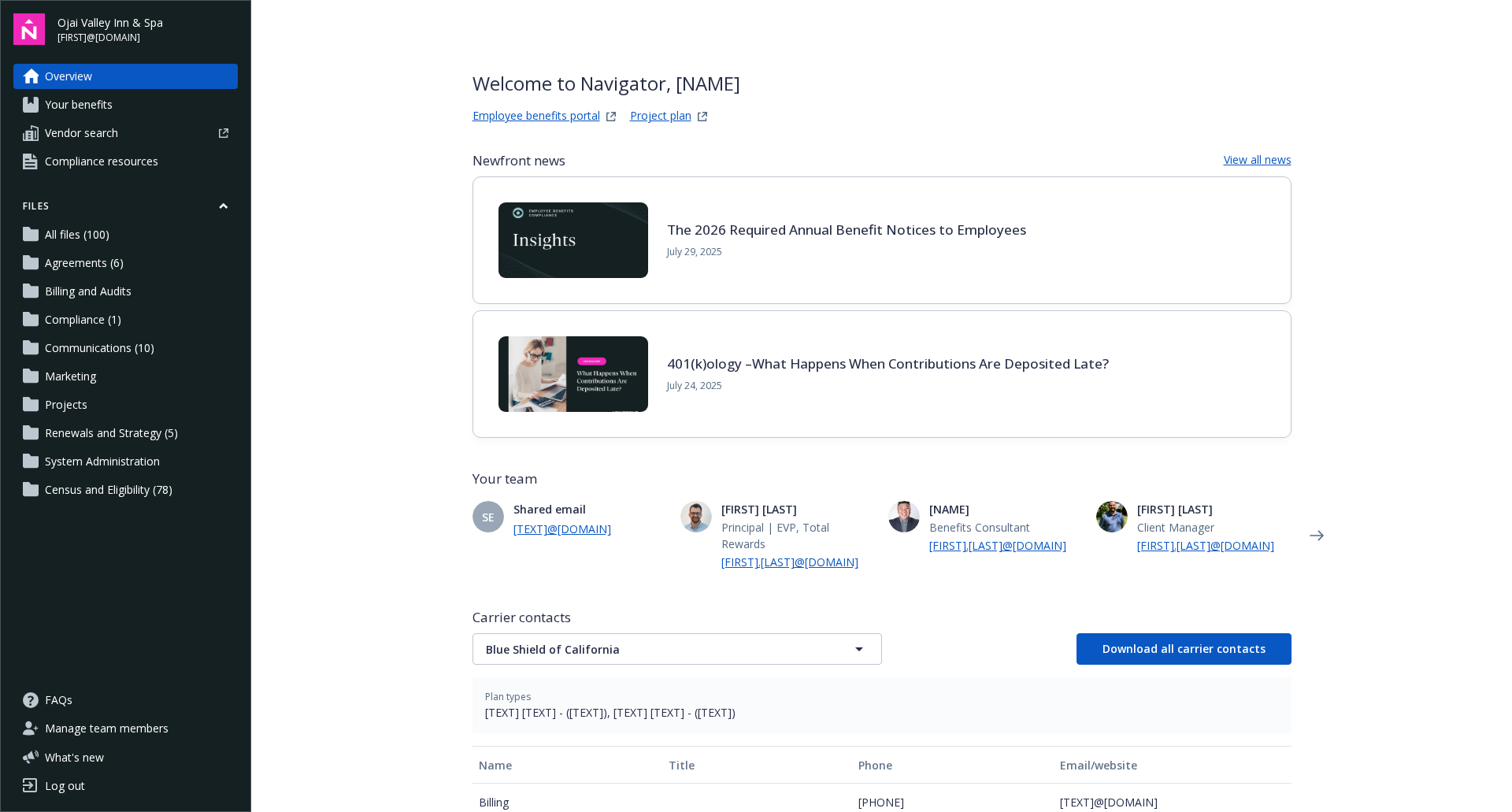 click on "Census and Eligibility (78)" at bounding box center (109, 490) 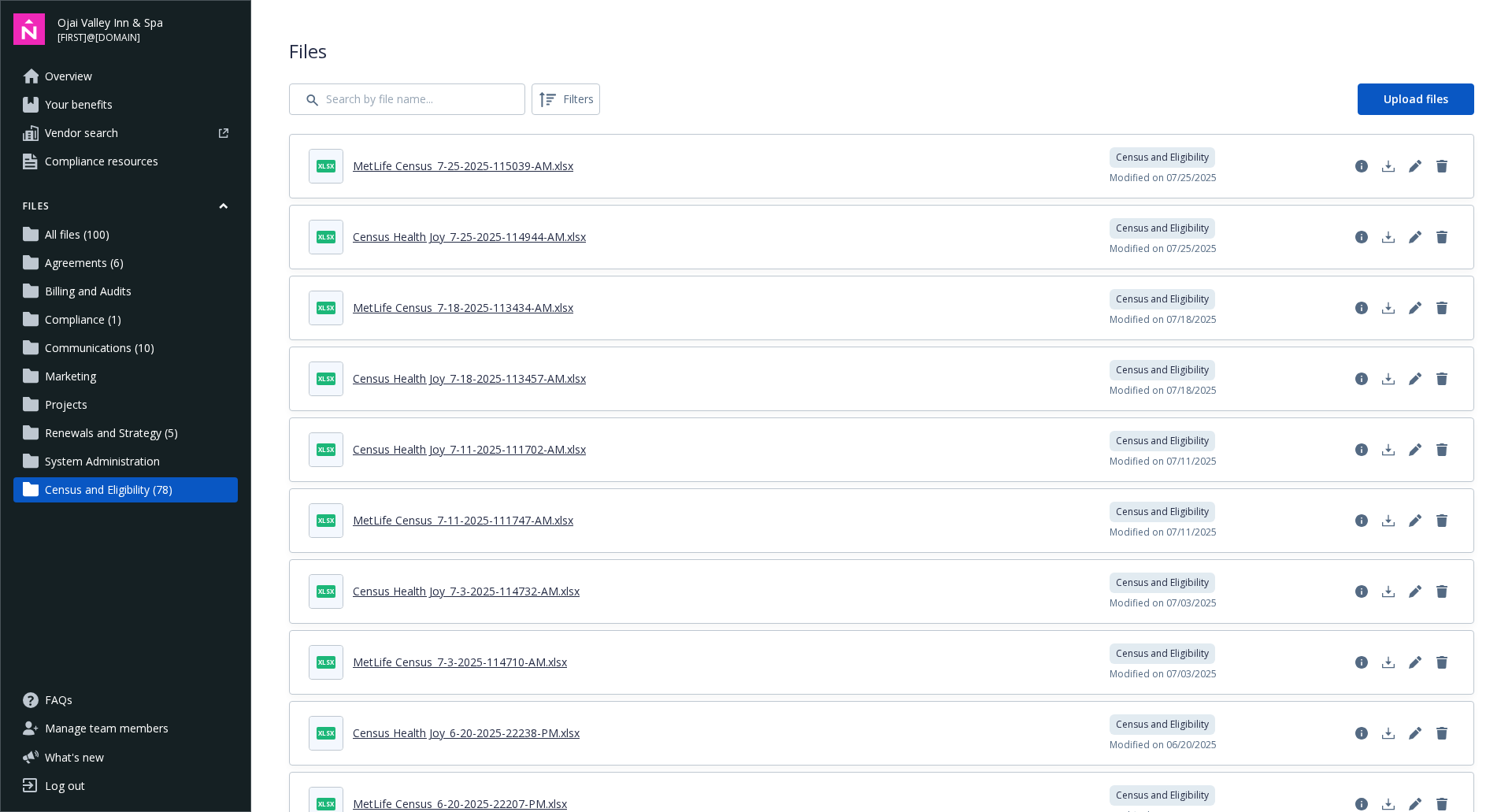 click on "Filters Upload files" at bounding box center (881, 99) 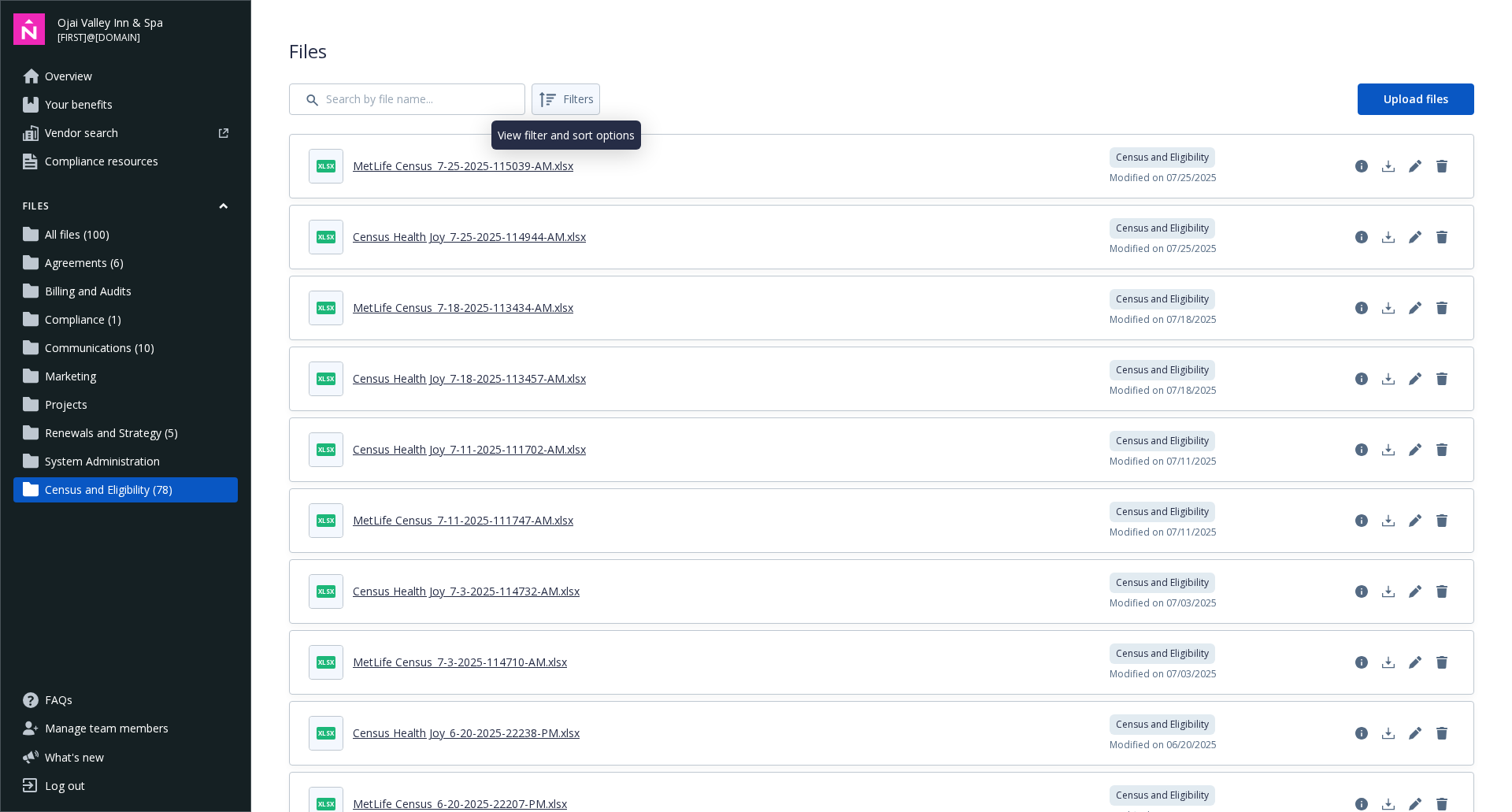click on "Filters" at bounding box center [565, 99] 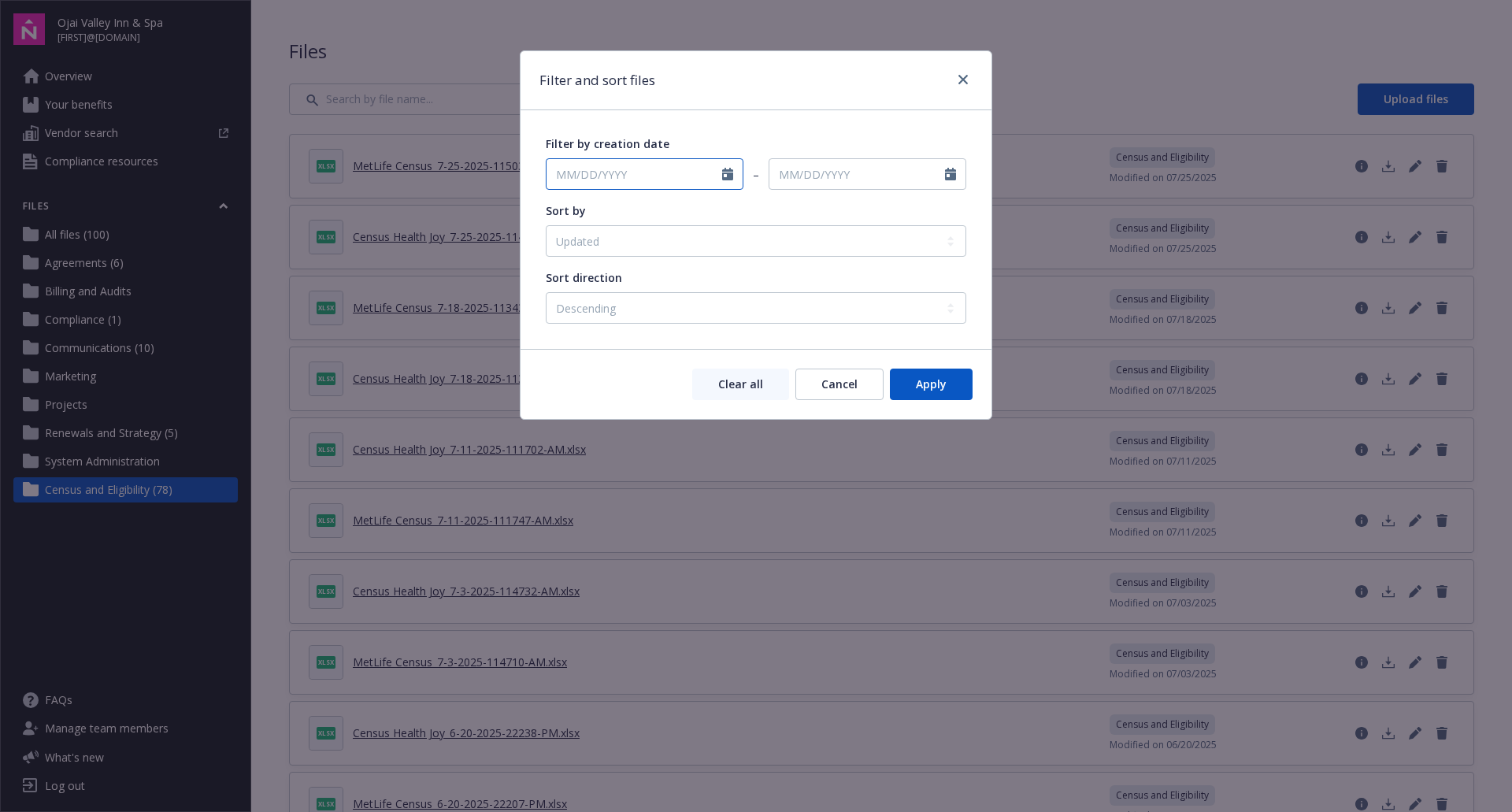 click 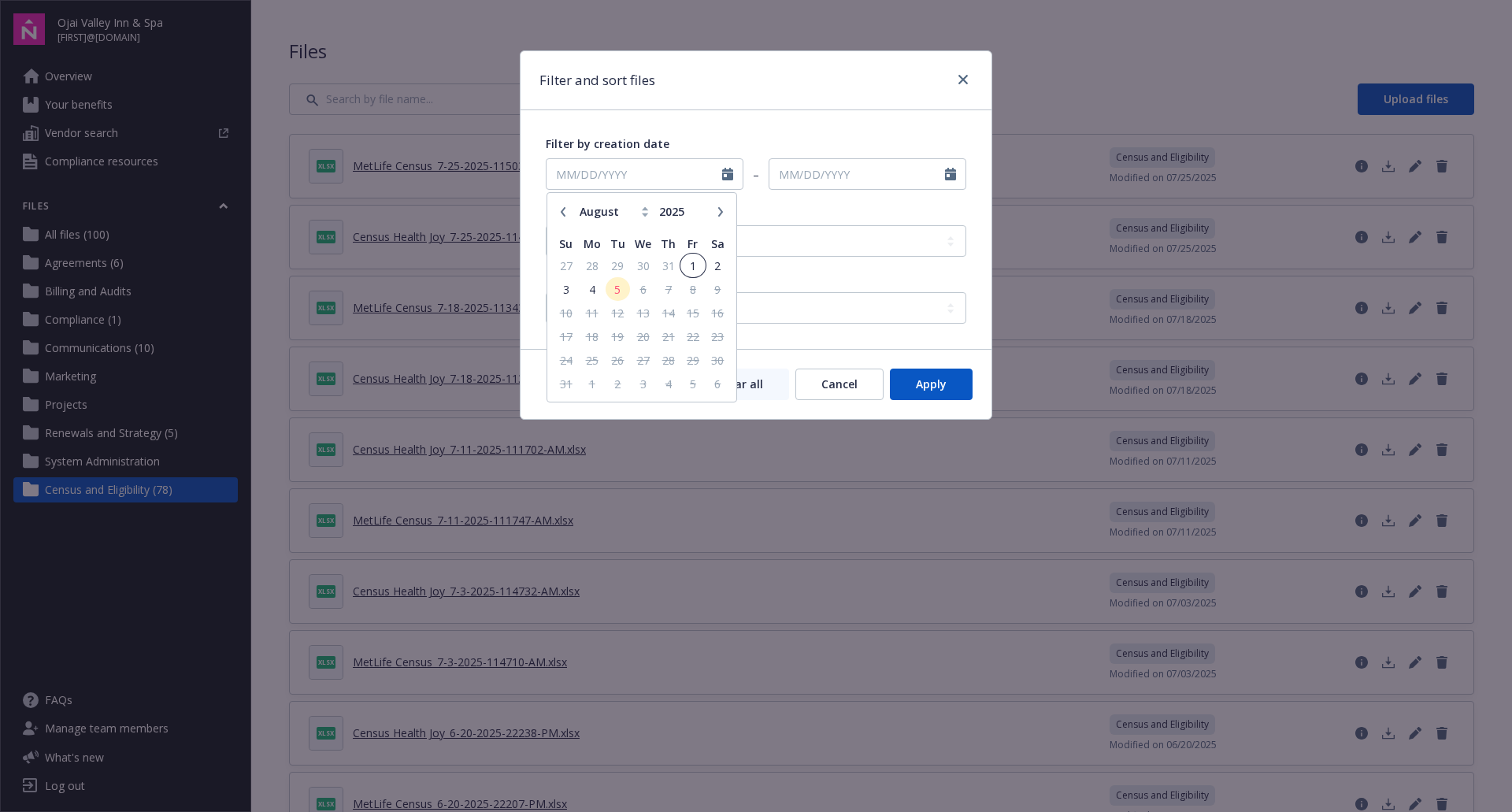 click on "1" at bounding box center [692, 265] 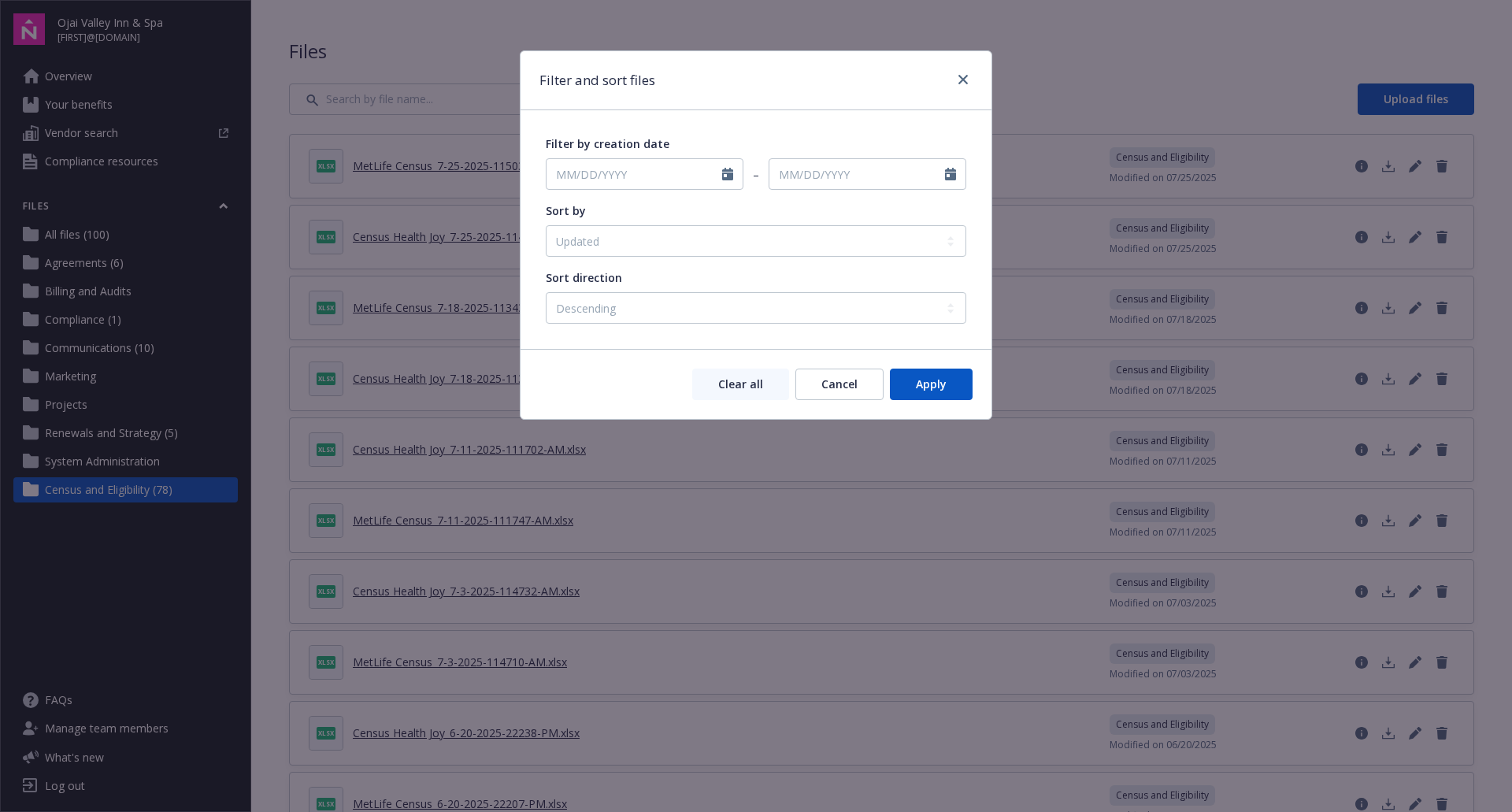 type on "08/01/2025" 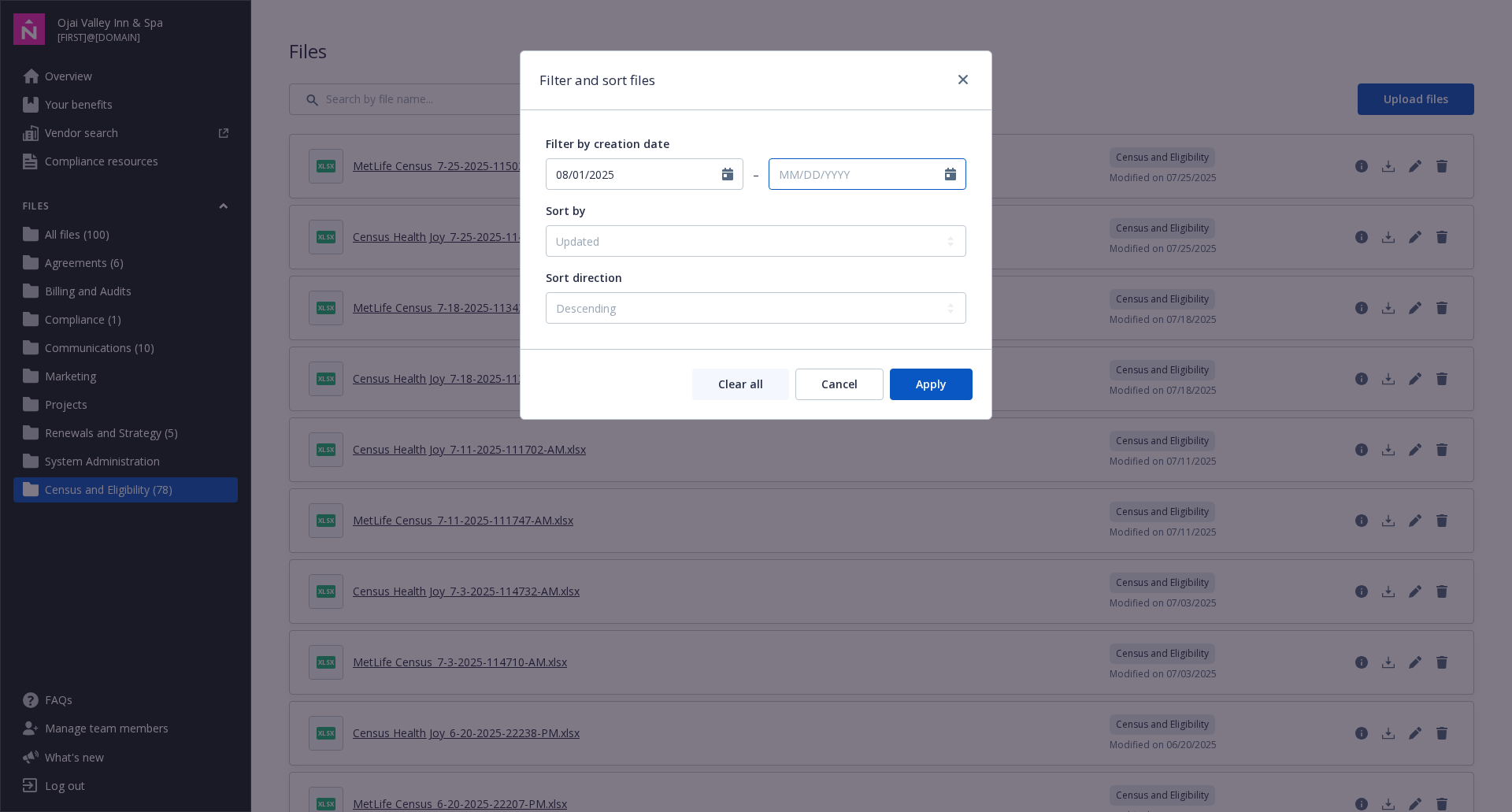 click 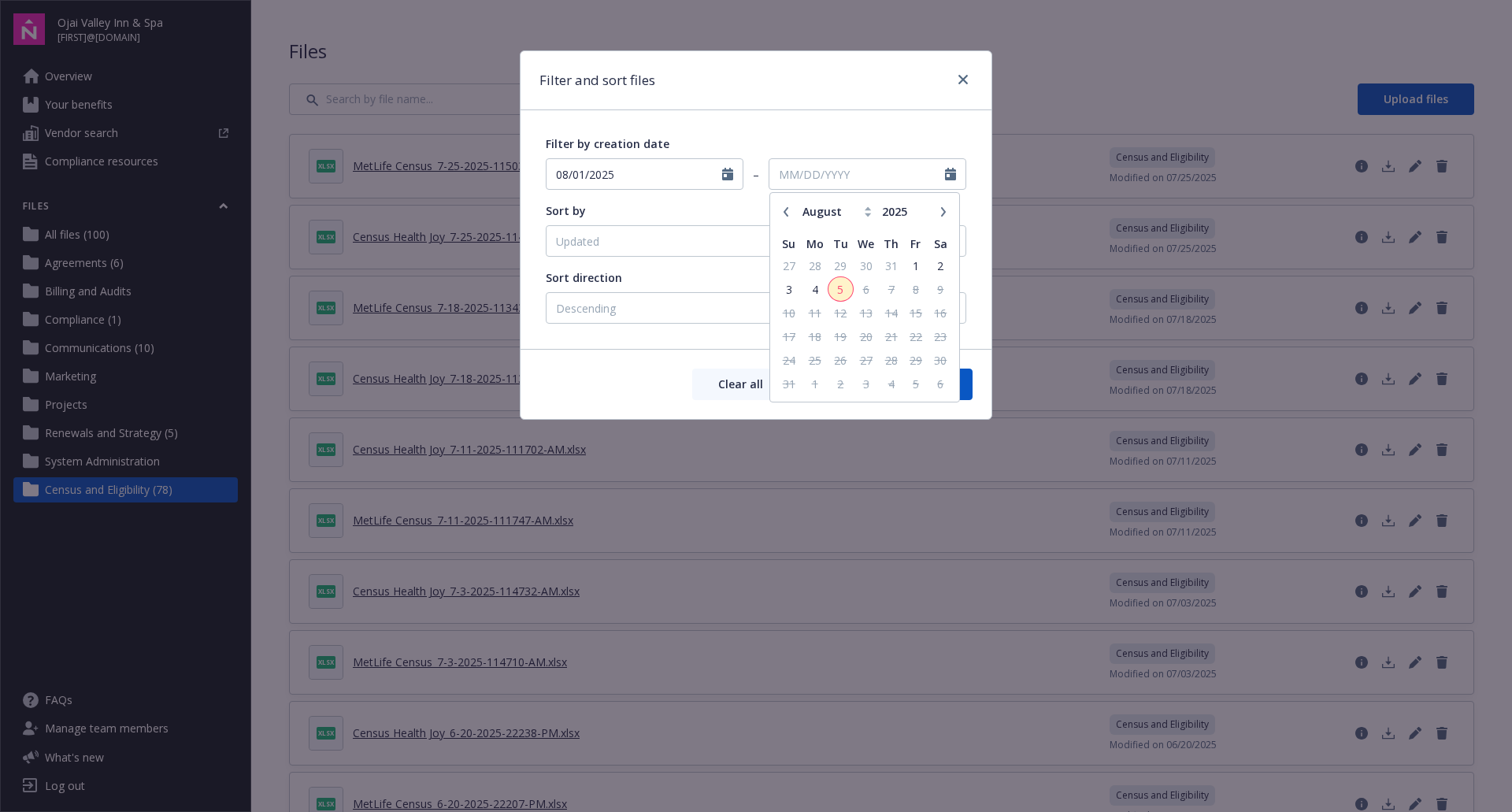 click on "5" at bounding box center (840, 289) 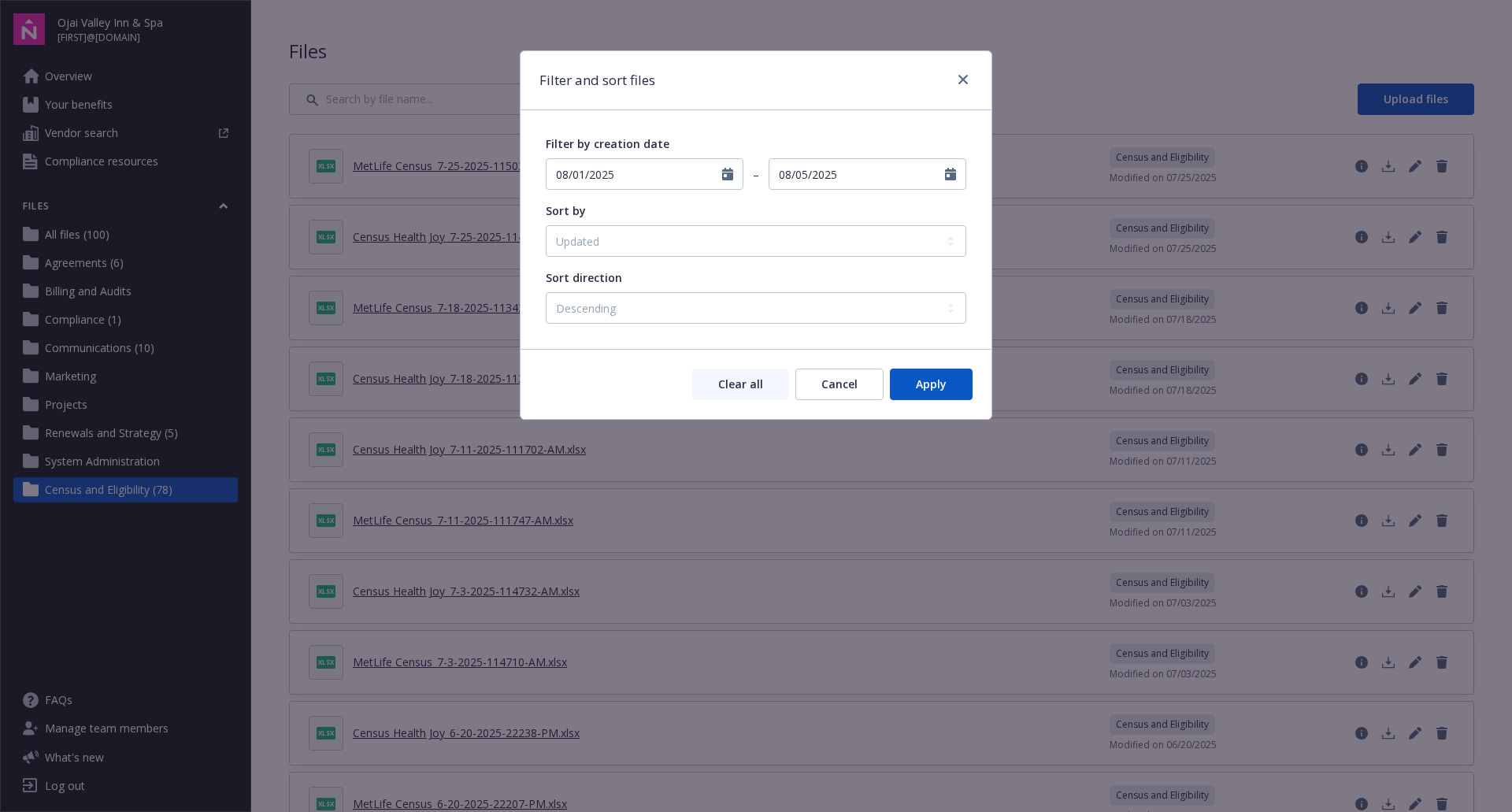 type on "08/05/2025" 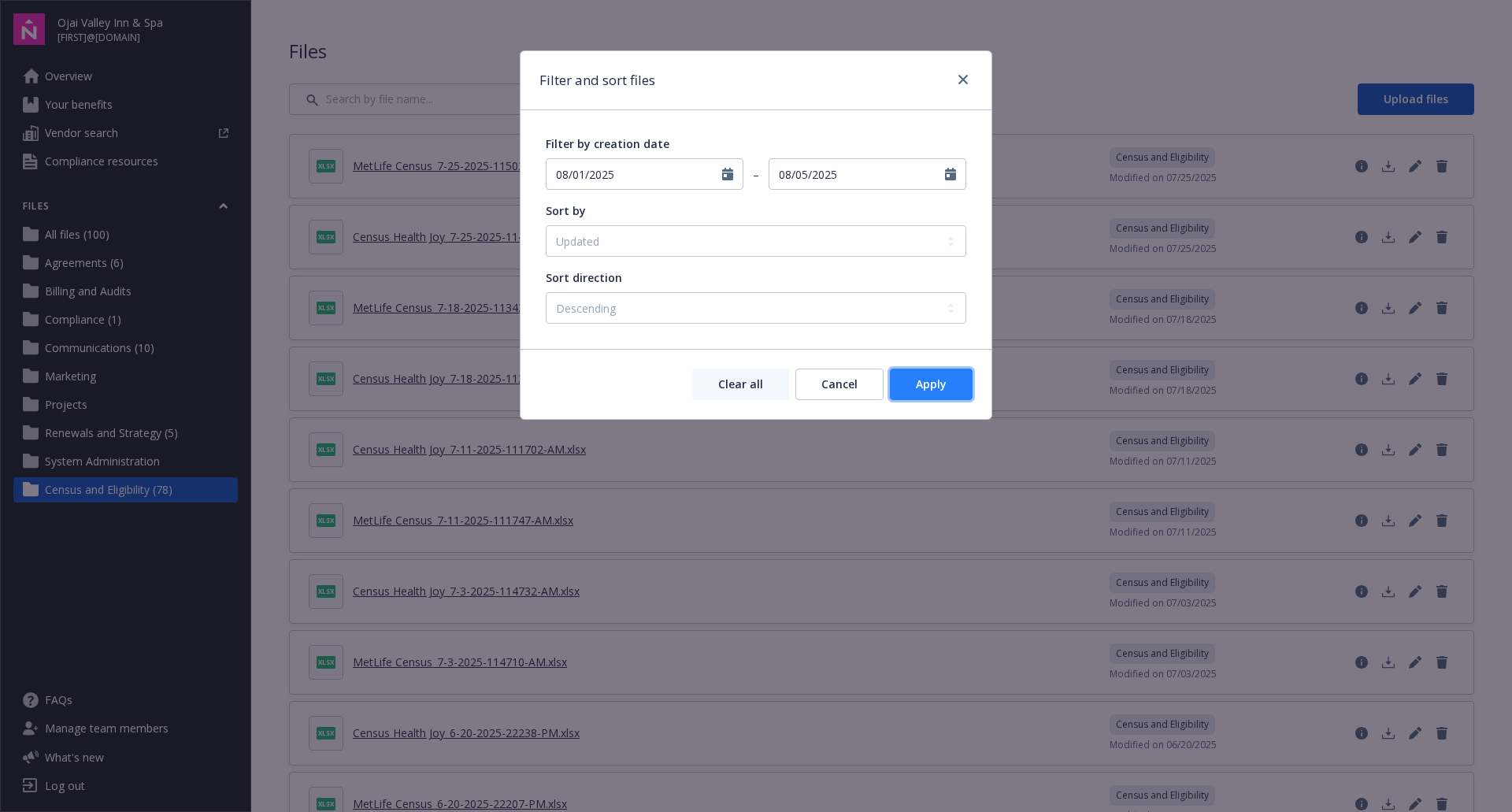 click on "Apply" at bounding box center [931, 384] 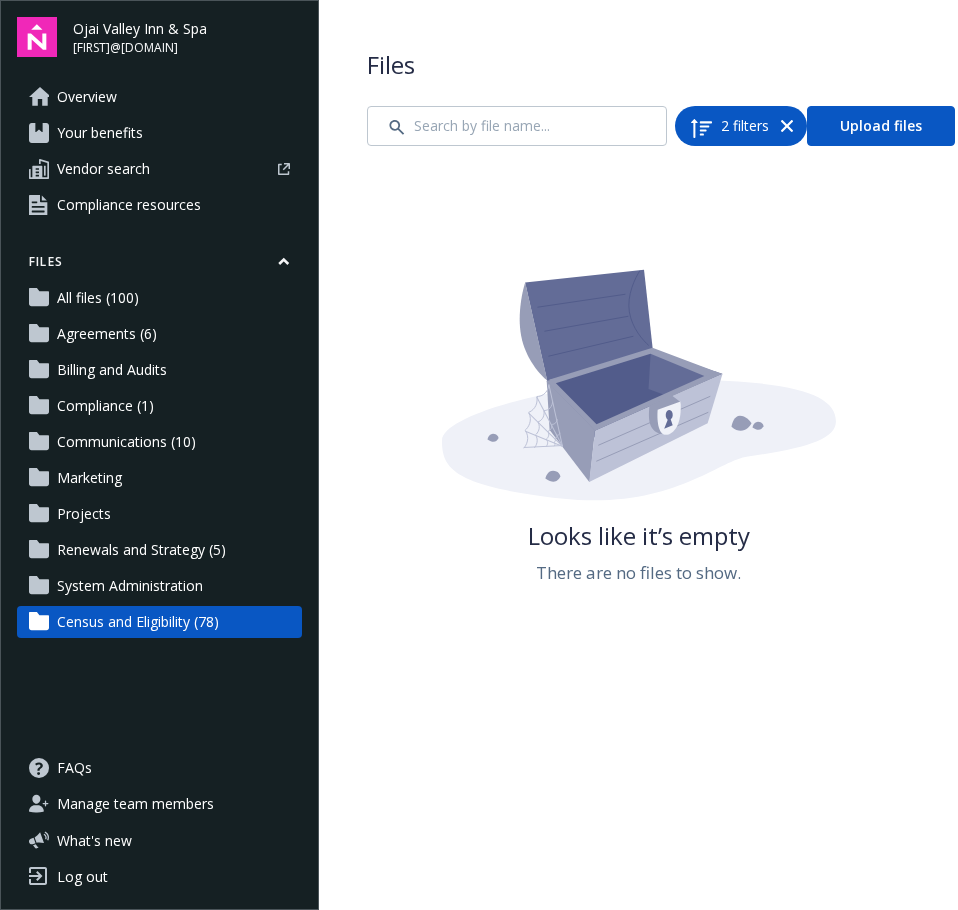 click 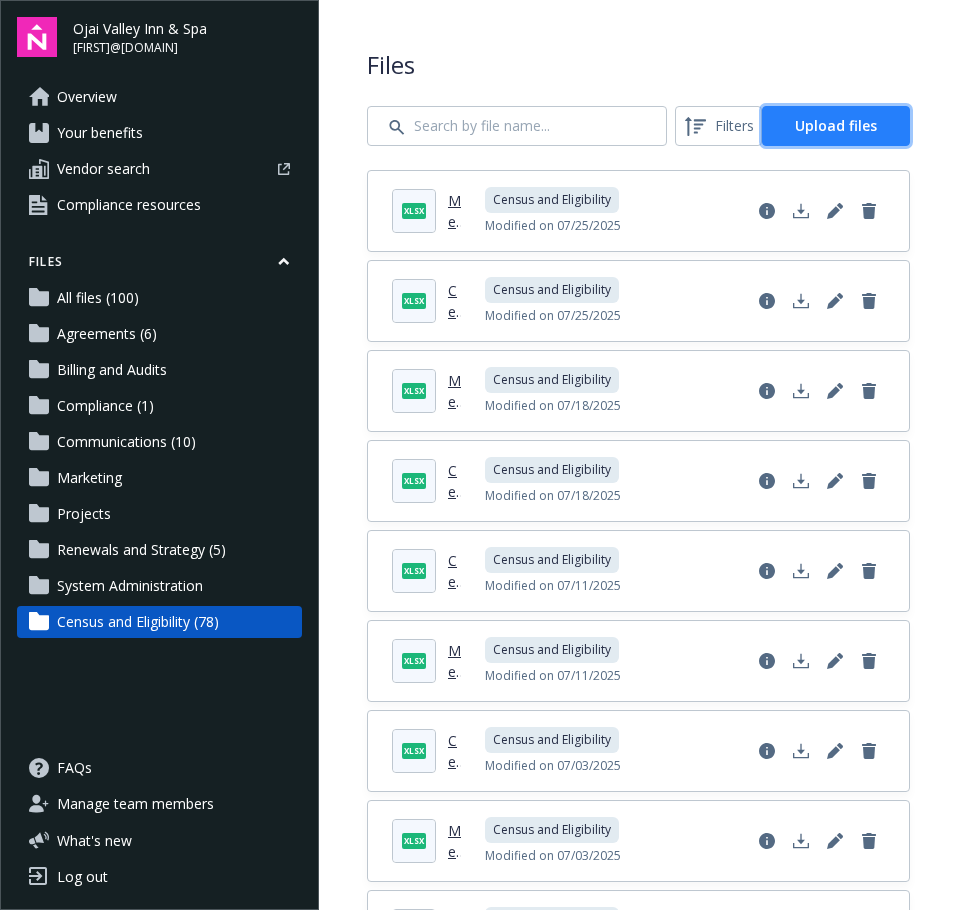 click on "Upload files" at bounding box center [836, 125] 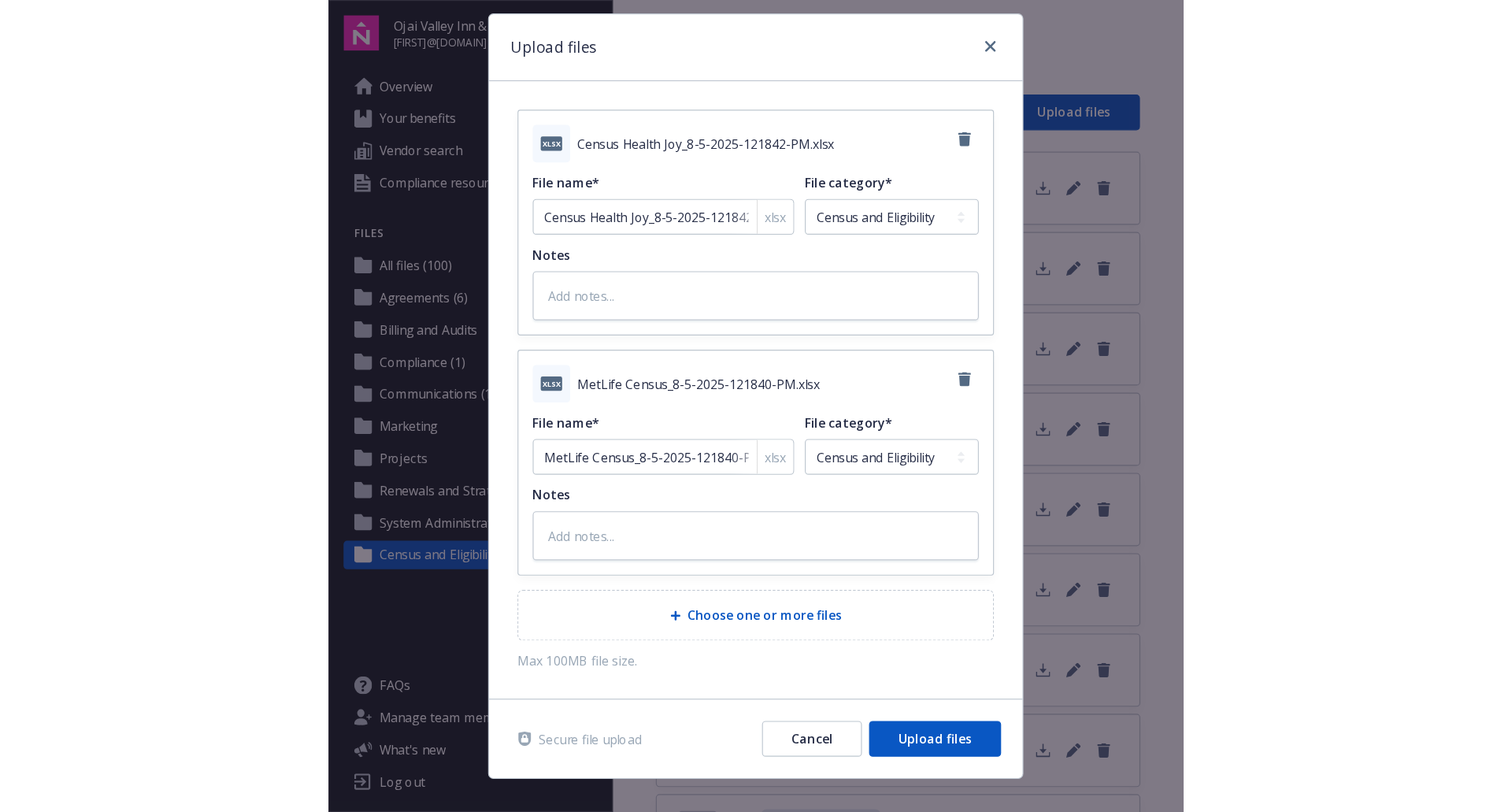 scroll, scrollTop: 60, scrollLeft: 0, axis: vertical 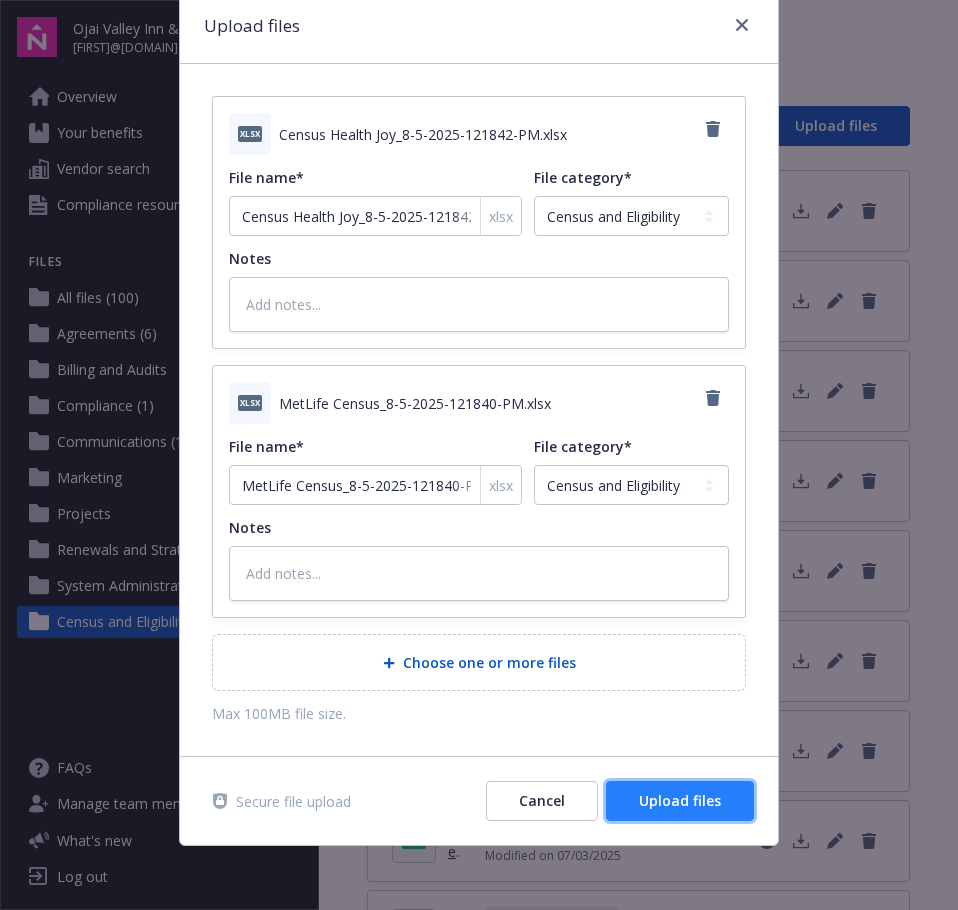 click on "Upload files" at bounding box center [680, 801] 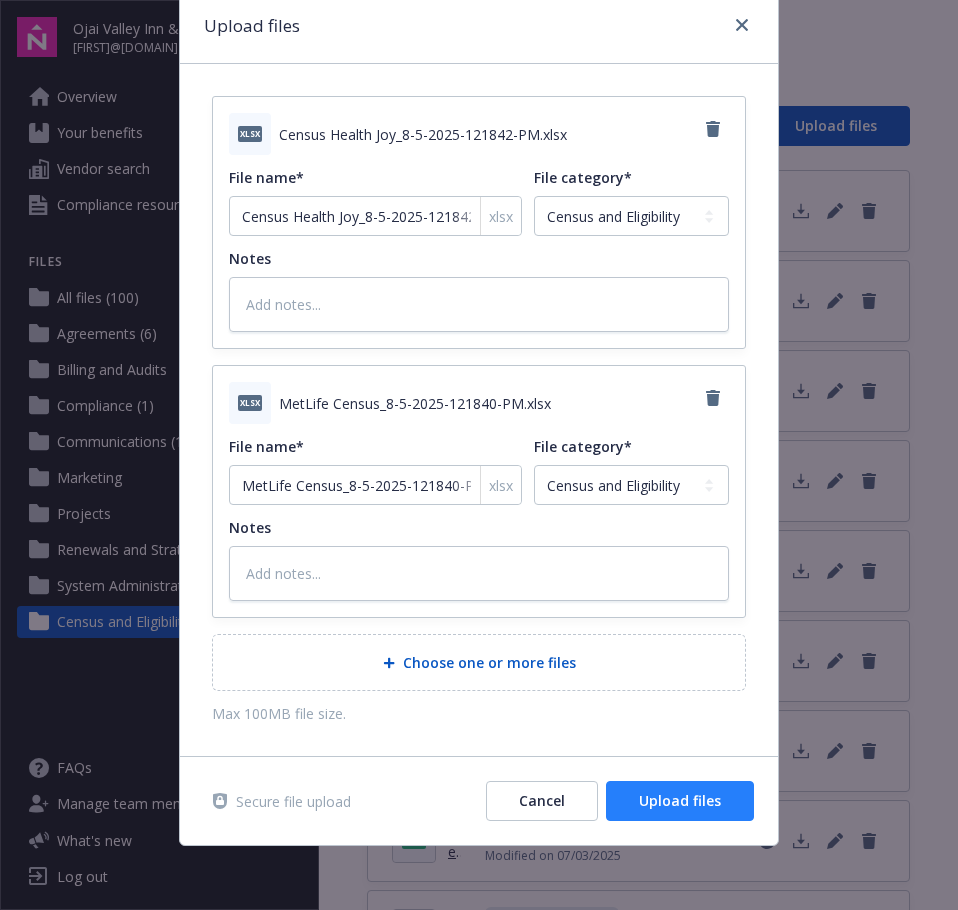 type on "x" 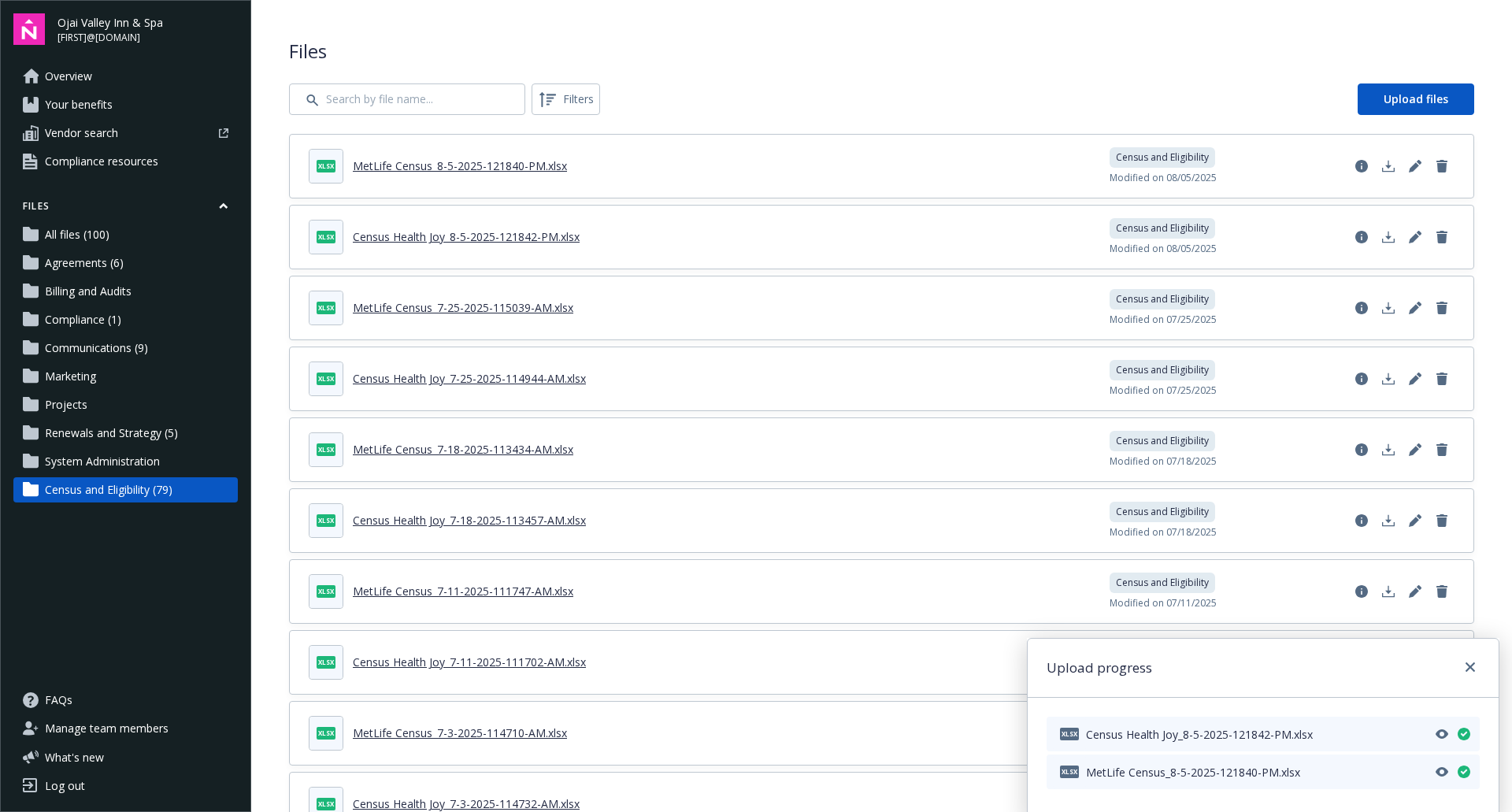 click on "Log out" at bounding box center [65, 786] 